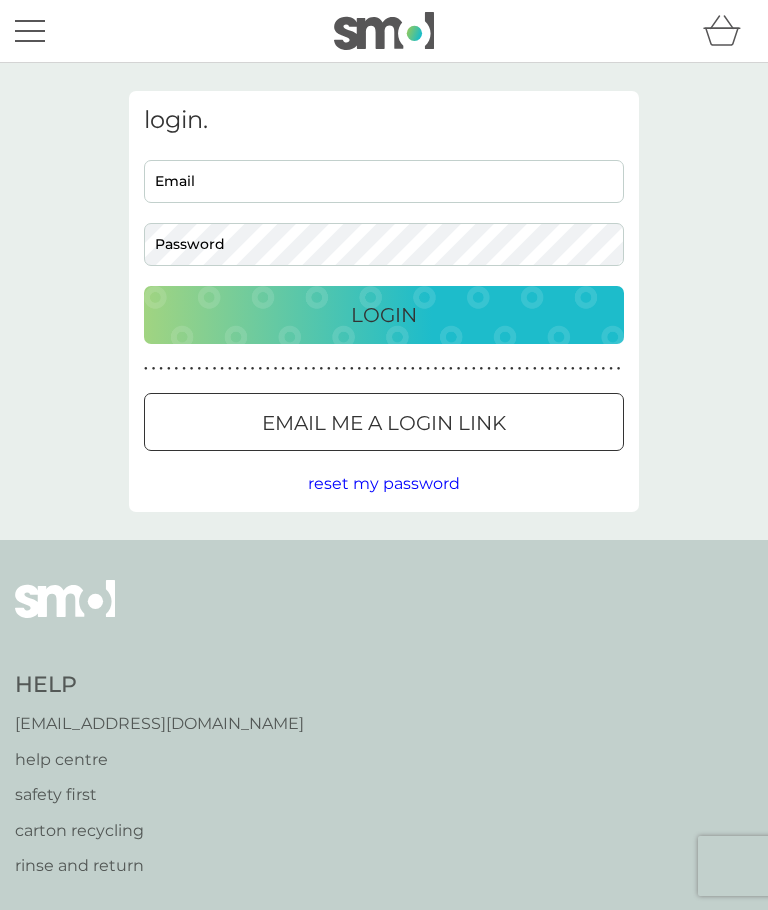 scroll, scrollTop: 0, scrollLeft: 0, axis: both 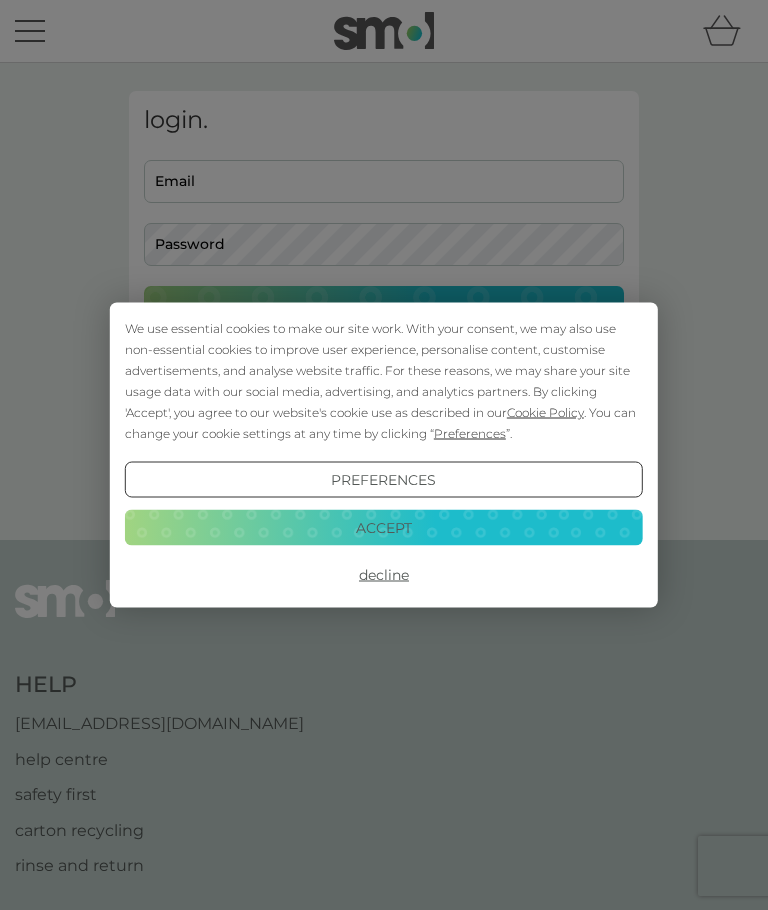 click on "We use essential cookies to make our site work. With your consent, we may also use non-essential cookies to improve user experience, personalise content, customise advertisements, and analyse website traffic. For these reasons, we may share your site usage data with our social media, advertising, and analytics partners. By clicking 'Accept', you agree to our website's cookie use as described in our  Cookie Policy . You can change your cookie settings at any time by clicking “ Preferences ”. Preferences Decline Accept" at bounding box center [384, 455] 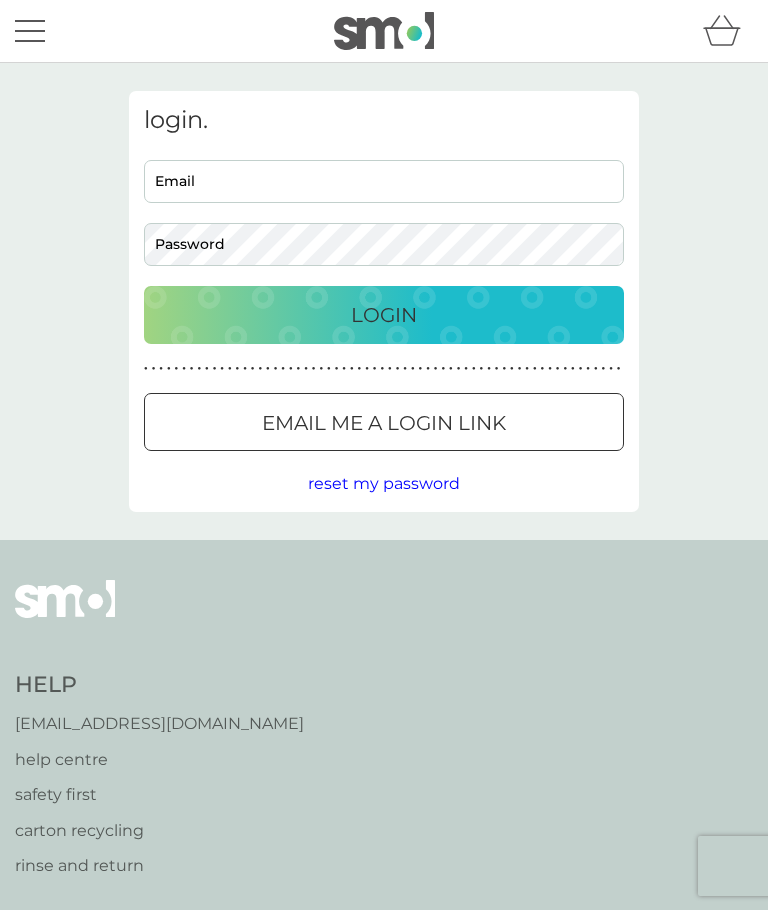 click on "Email" at bounding box center [384, 181] 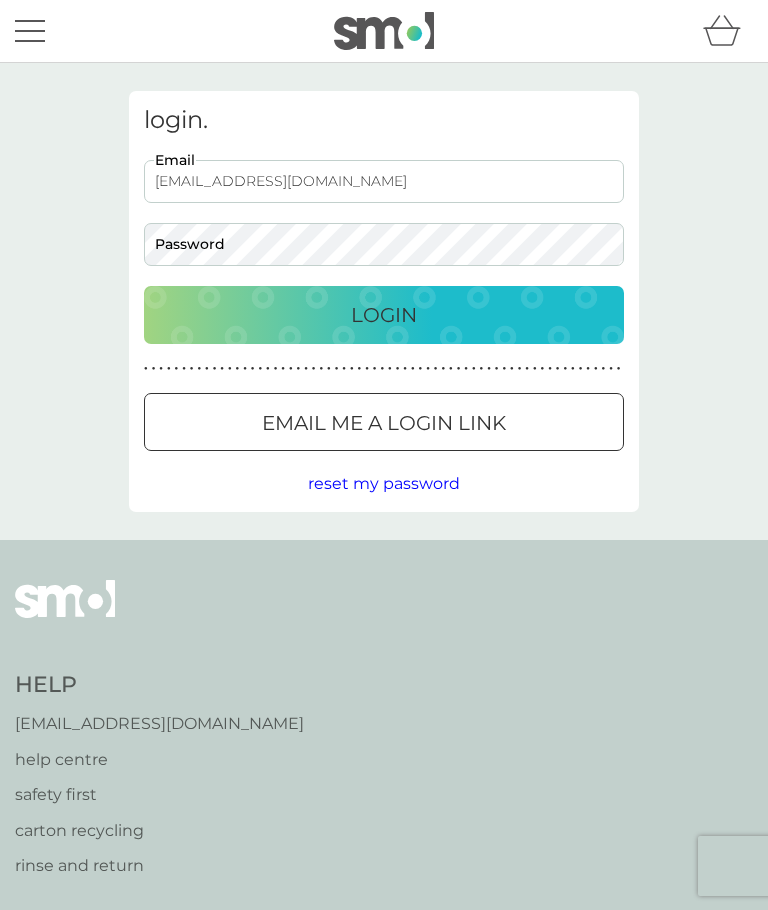 type on "[EMAIL_ADDRESS][DOMAIN_NAME]" 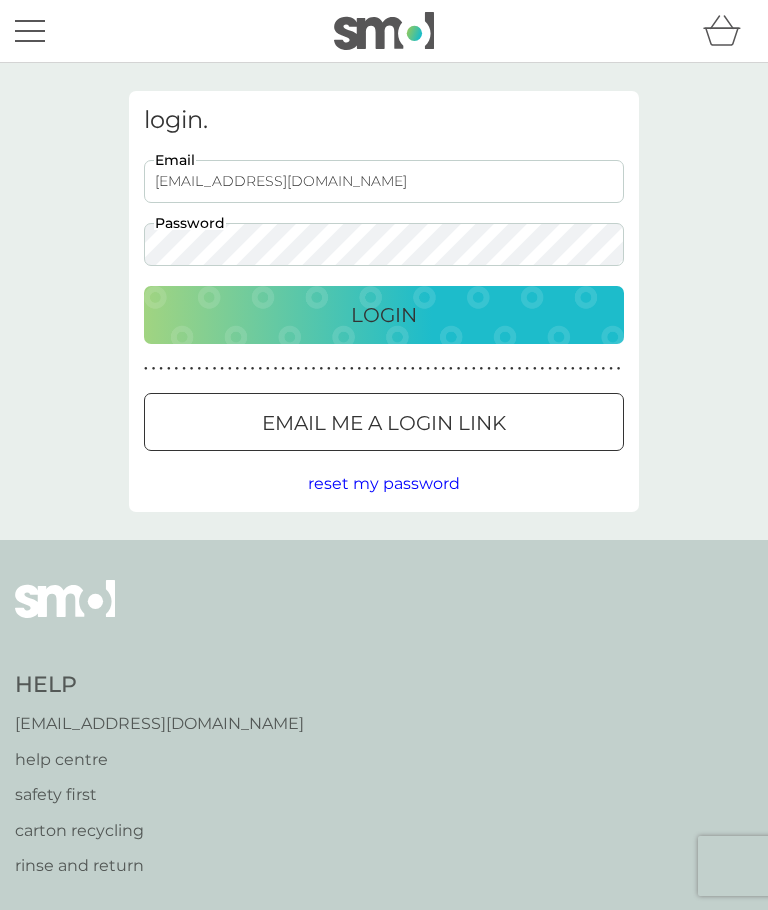 click on "Login" at bounding box center (384, 315) 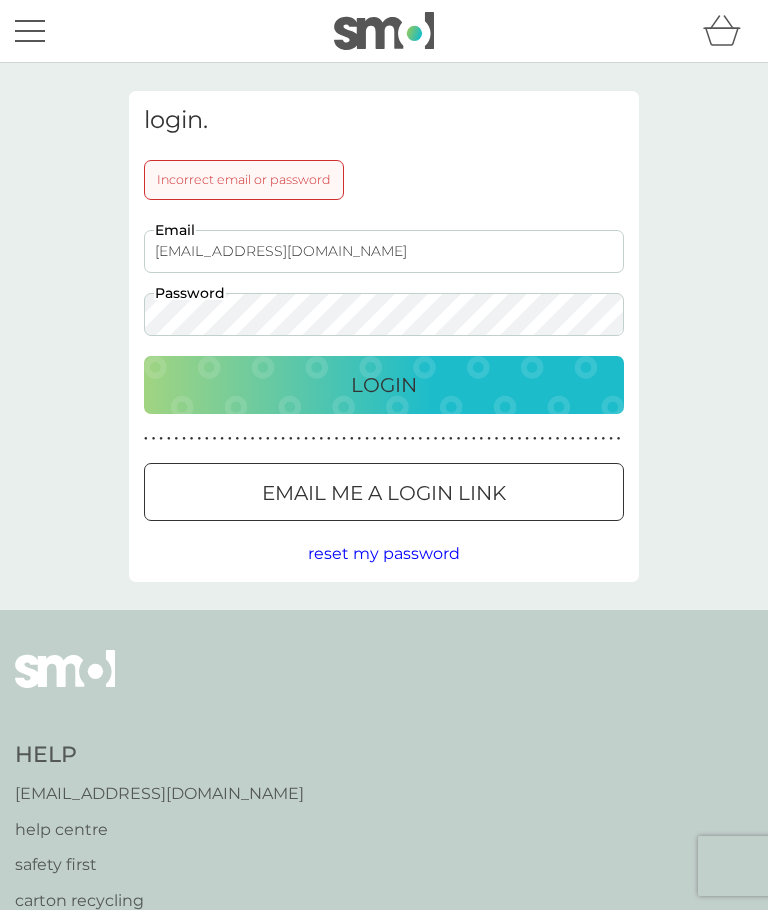 click on "Login" at bounding box center (384, 385) 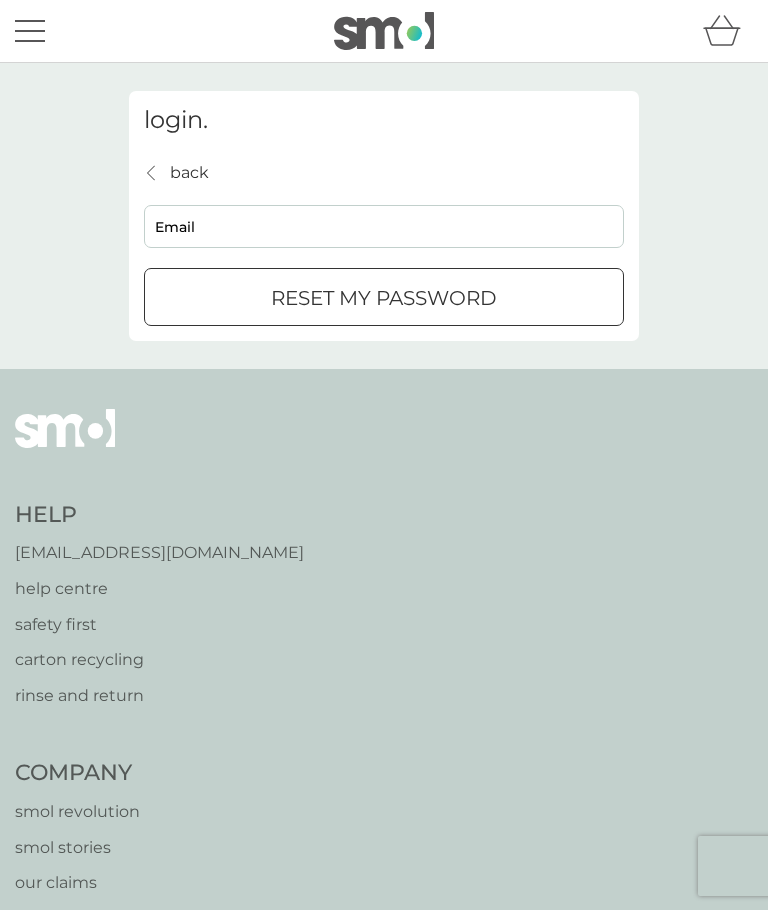 click on "Email" at bounding box center (384, 226) 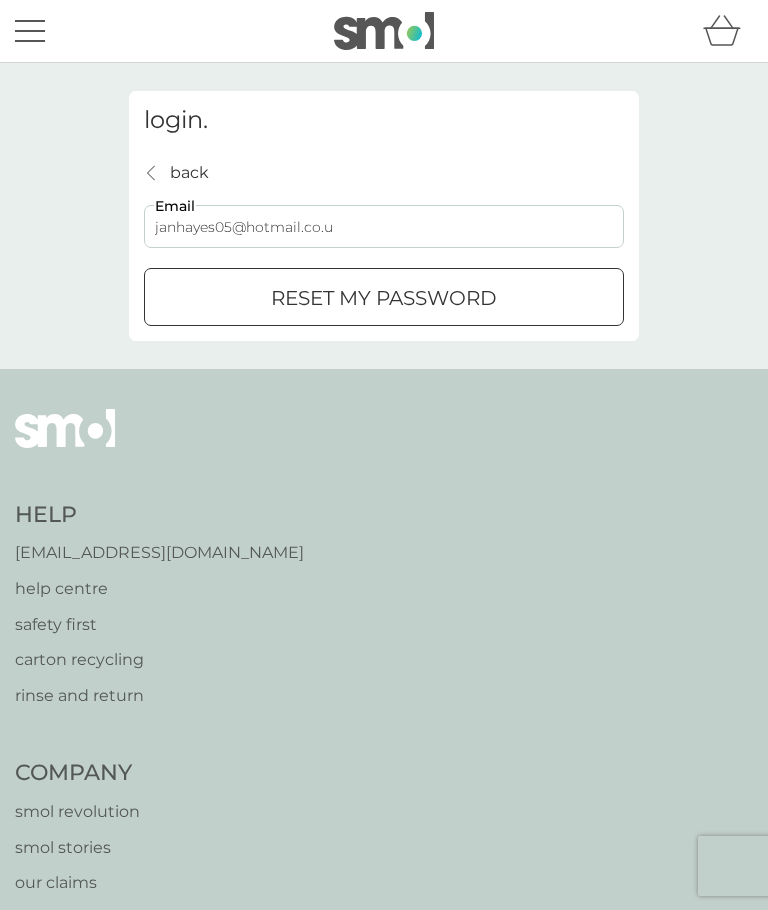 type on "[EMAIL_ADDRESS][DOMAIN_NAME]" 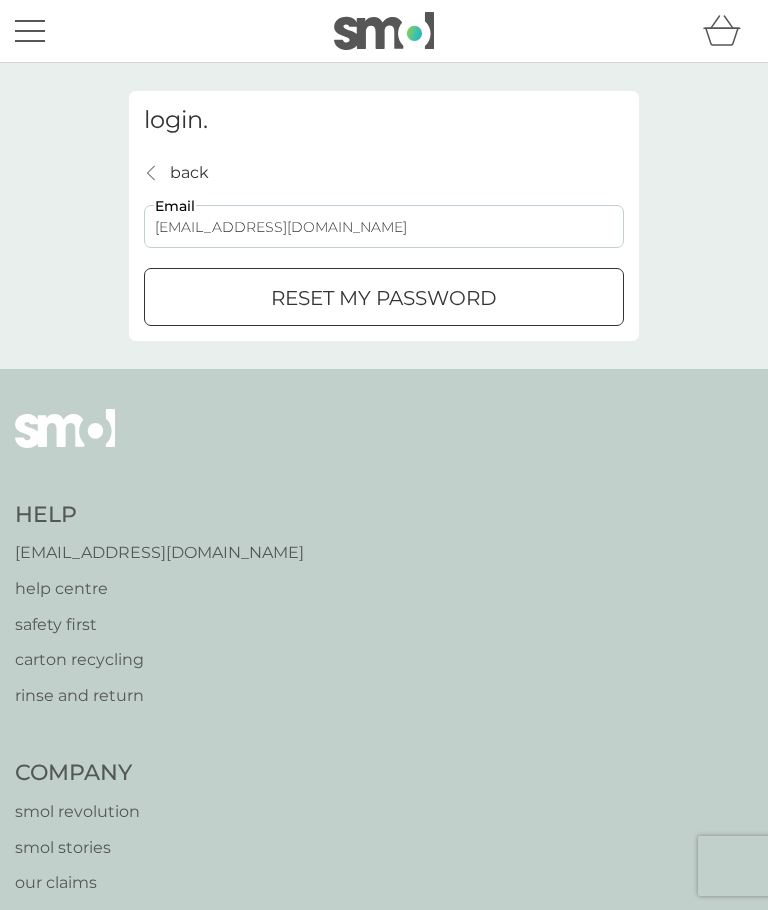click on "reset my password" at bounding box center [384, 298] 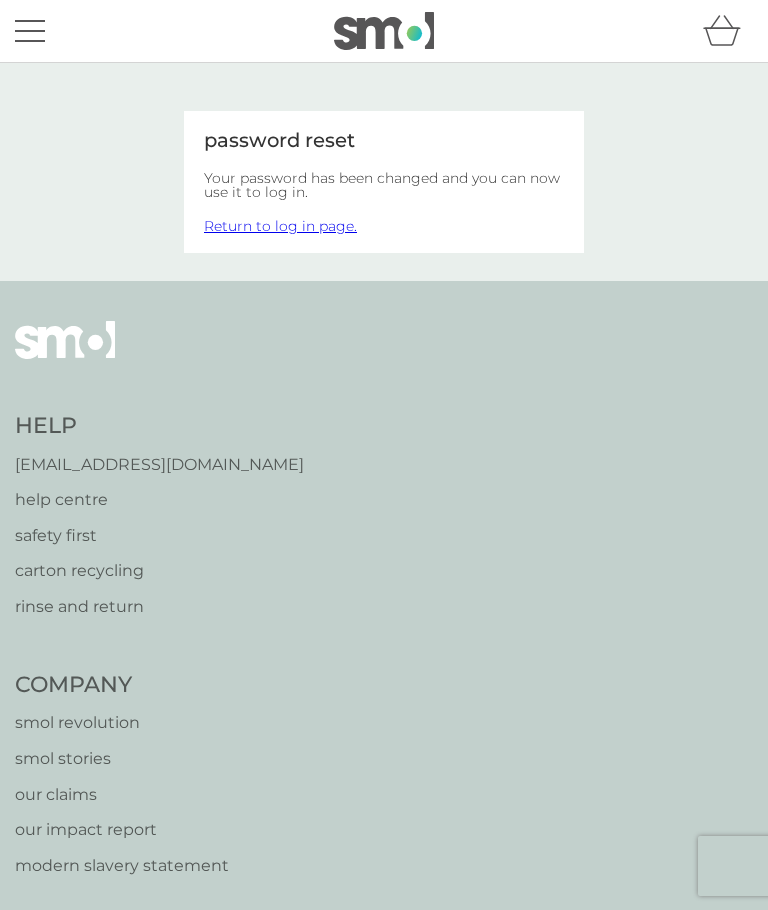 scroll, scrollTop: 0, scrollLeft: 0, axis: both 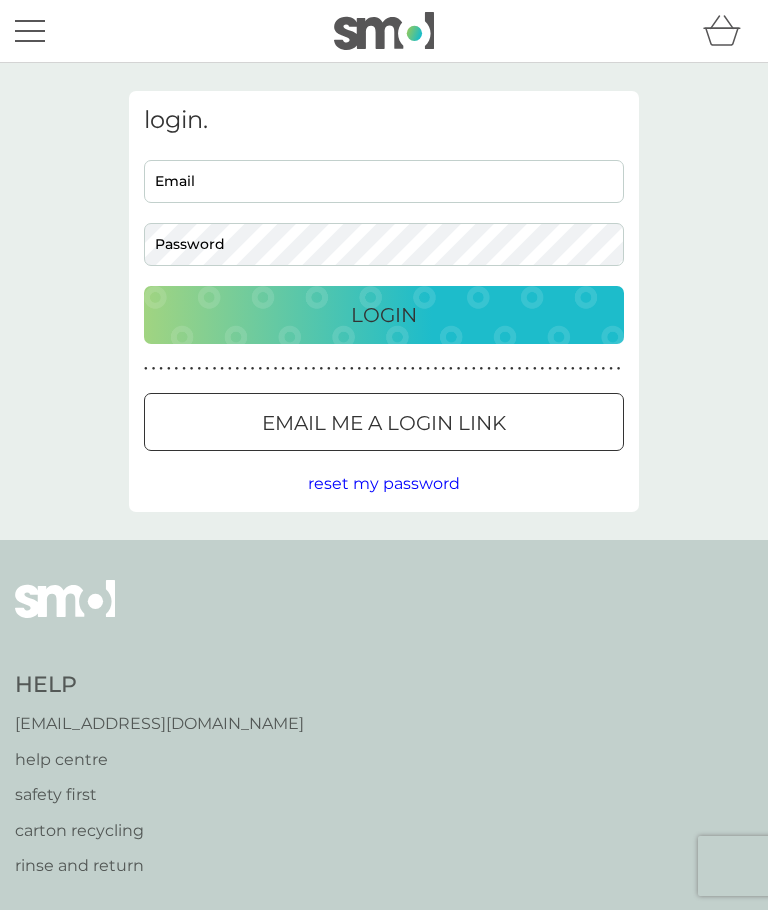 click on "Email" at bounding box center (384, 181) 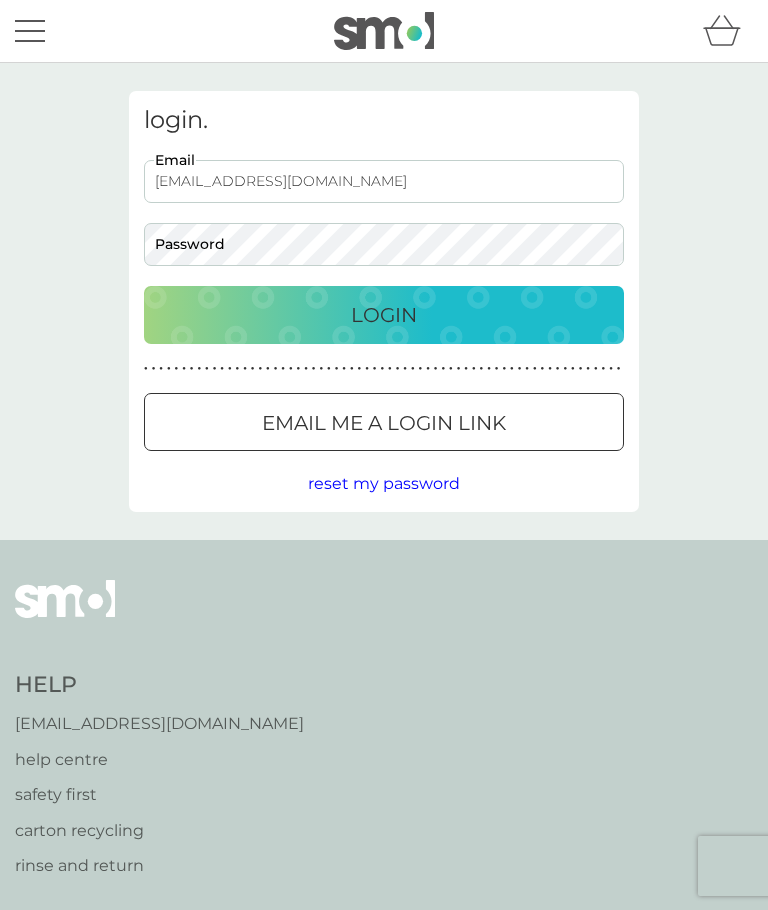 type on "[EMAIL_ADDRESS][DOMAIN_NAME]" 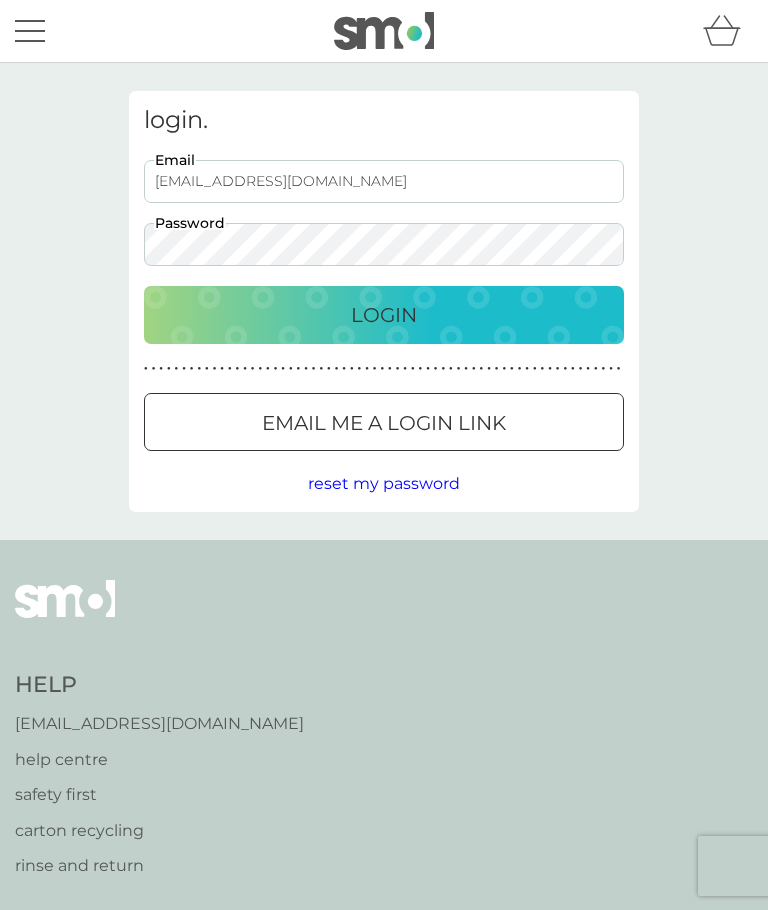 click on "Login" at bounding box center [384, 315] 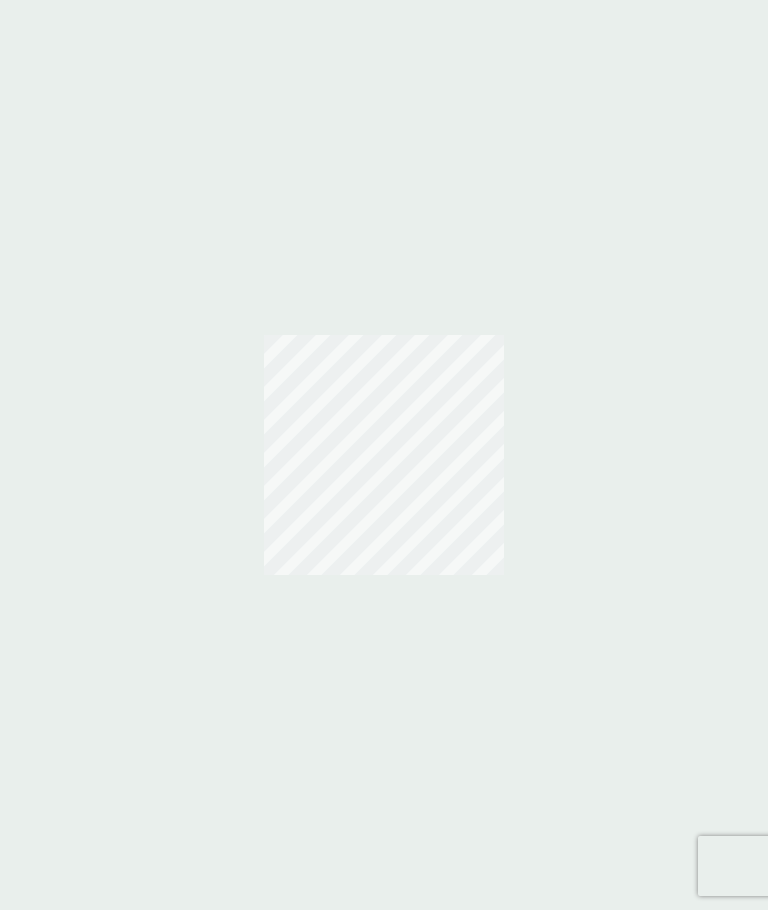 scroll, scrollTop: 0, scrollLeft: 0, axis: both 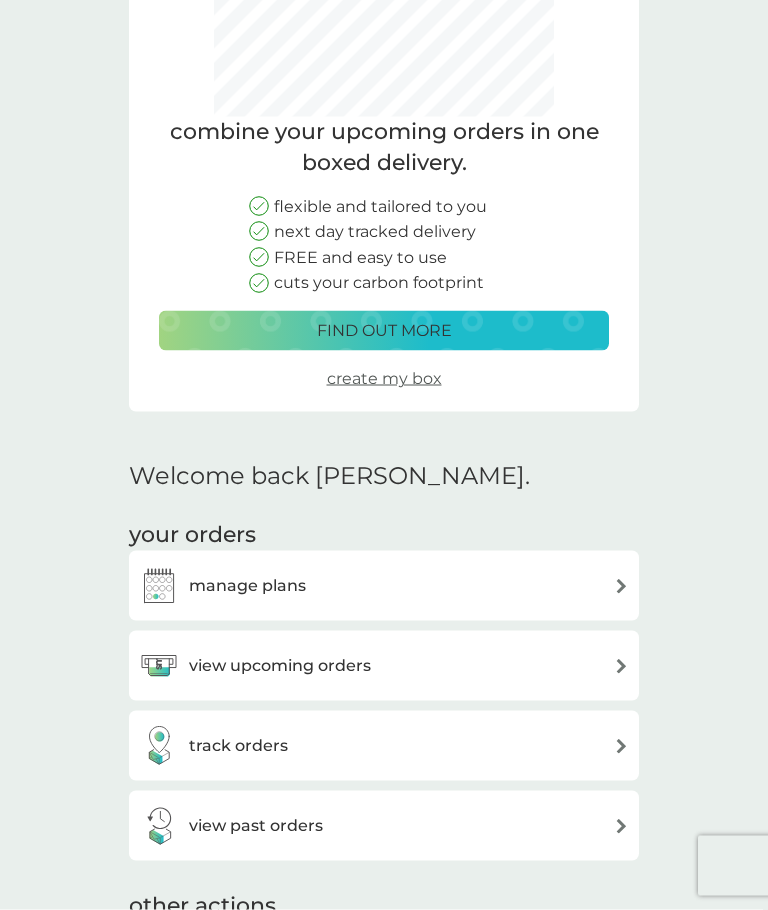 click on "view upcoming orders" at bounding box center (384, 666) 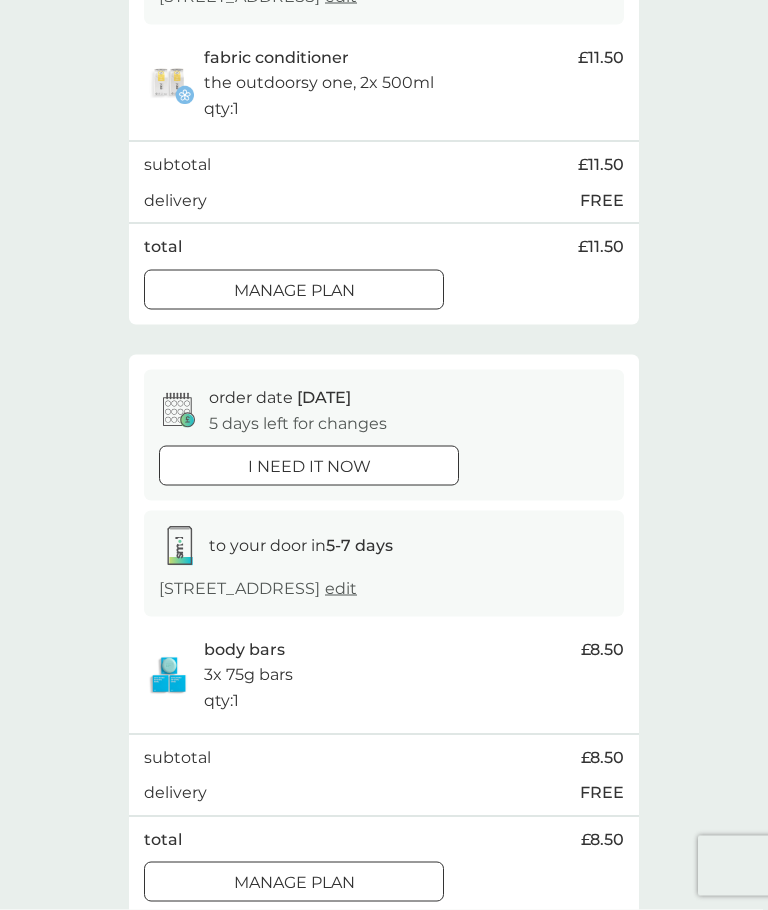 scroll, scrollTop: 1016, scrollLeft: 0, axis: vertical 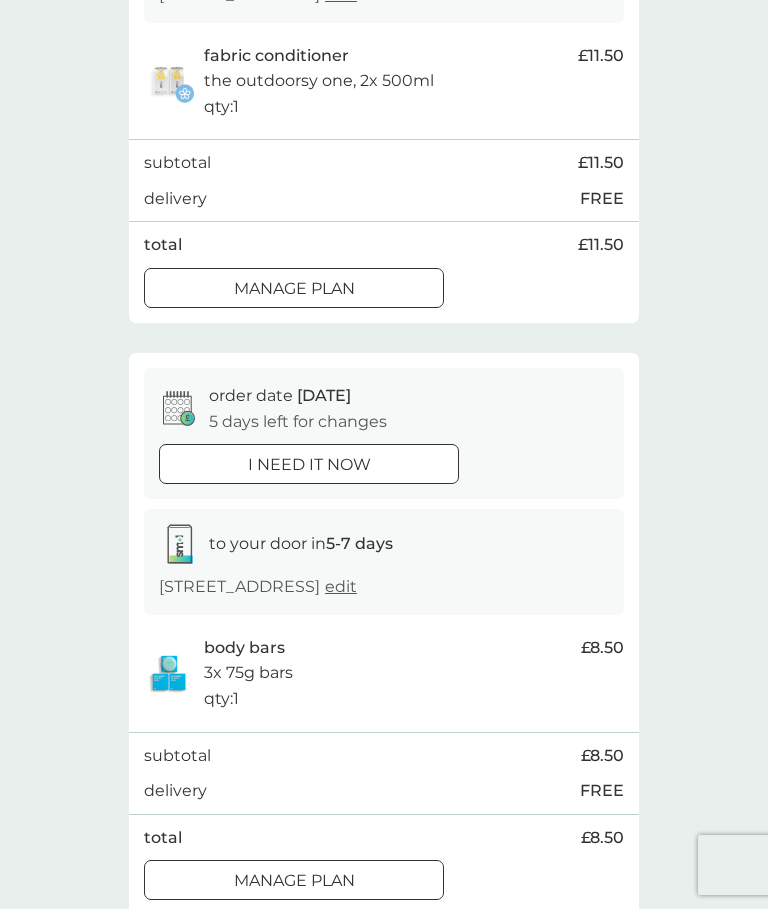 click on "Manage plan" at bounding box center [294, 882] 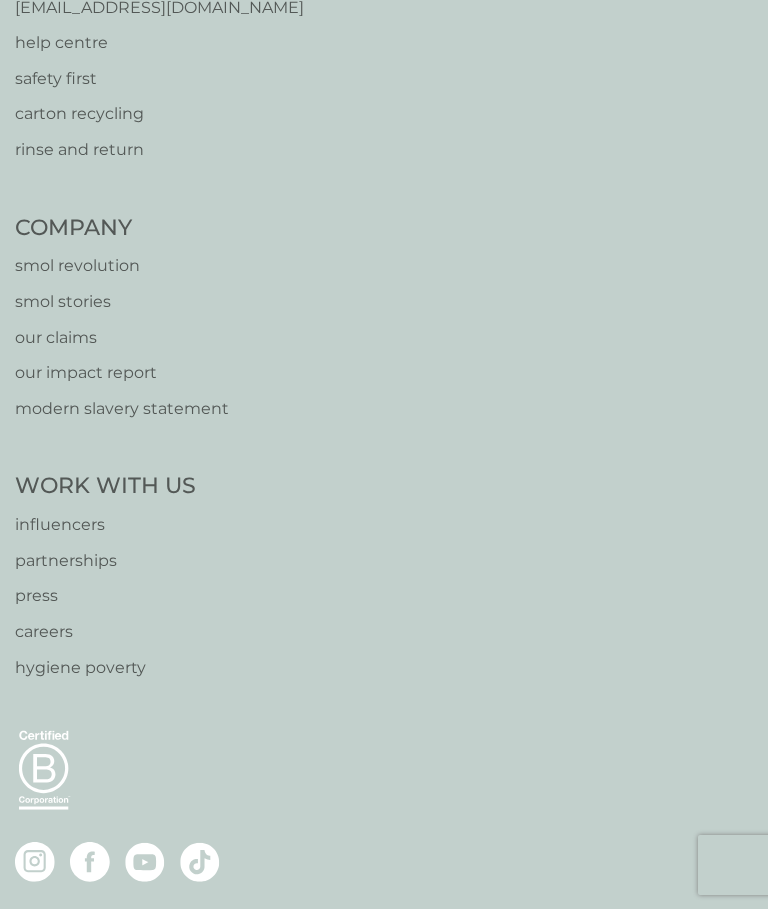 scroll, scrollTop: 0, scrollLeft: 0, axis: both 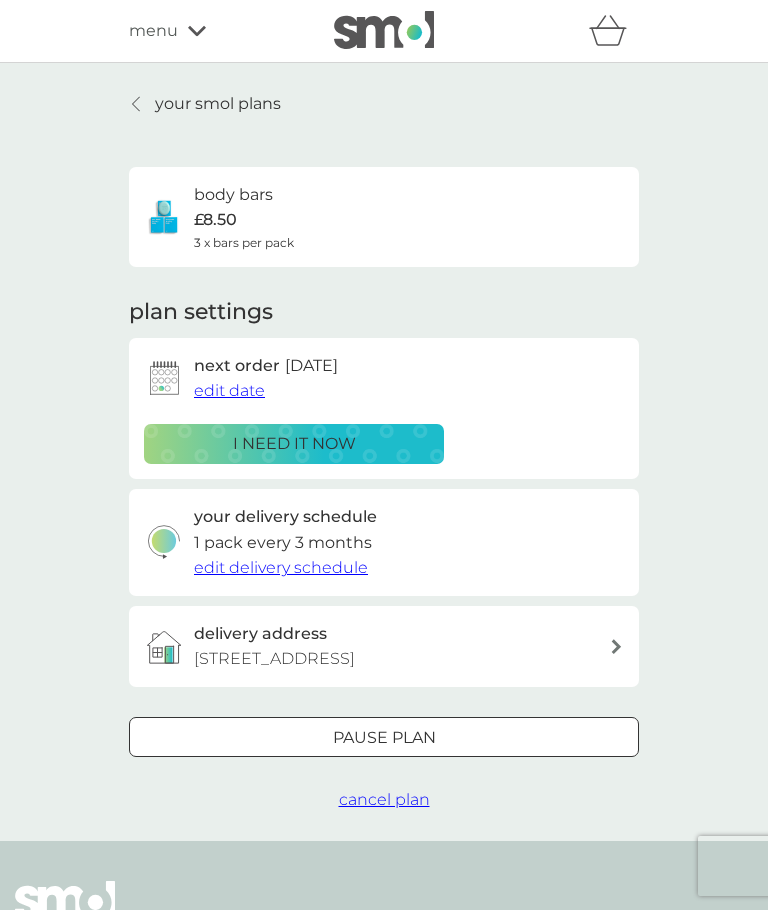 click on "Pause plan" at bounding box center (384, 738) 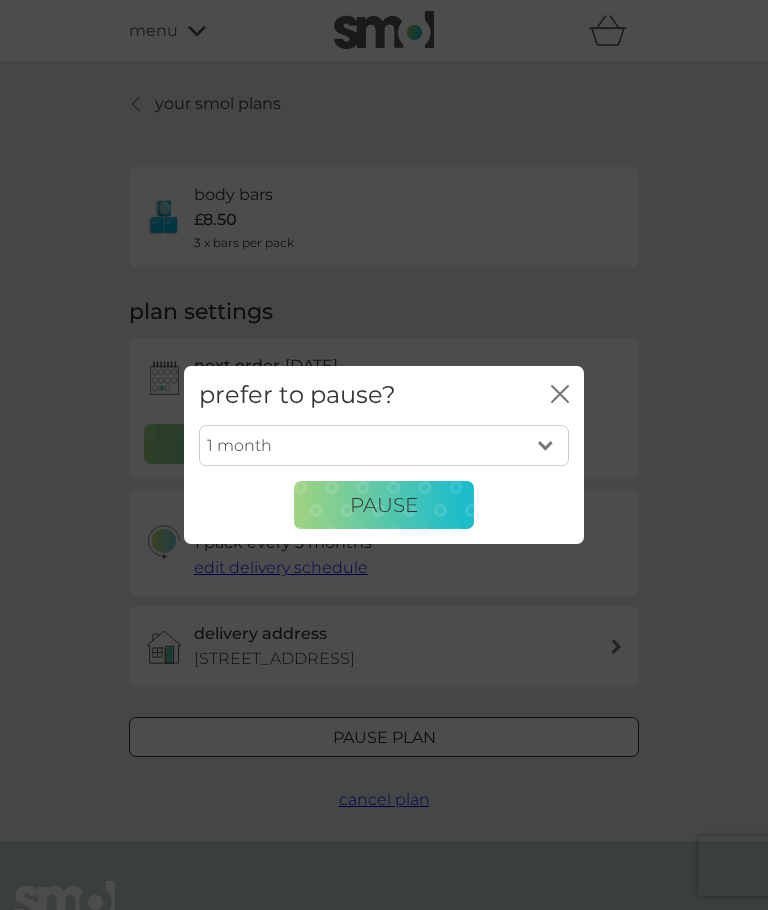 click on "Pause" at bounding box center (384, 505) 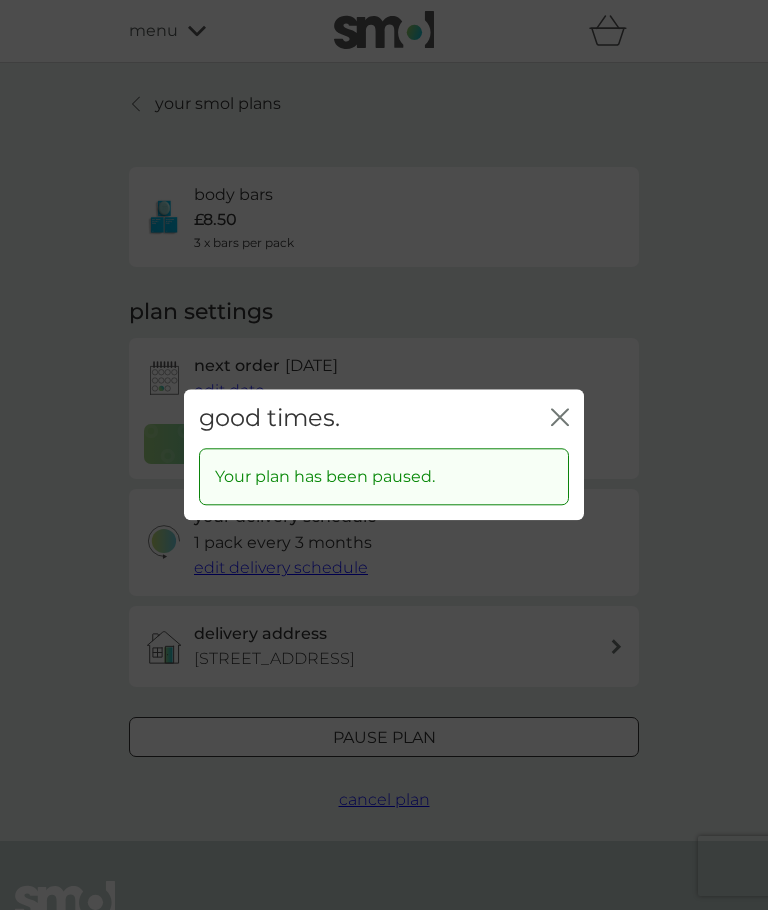 click on "close" 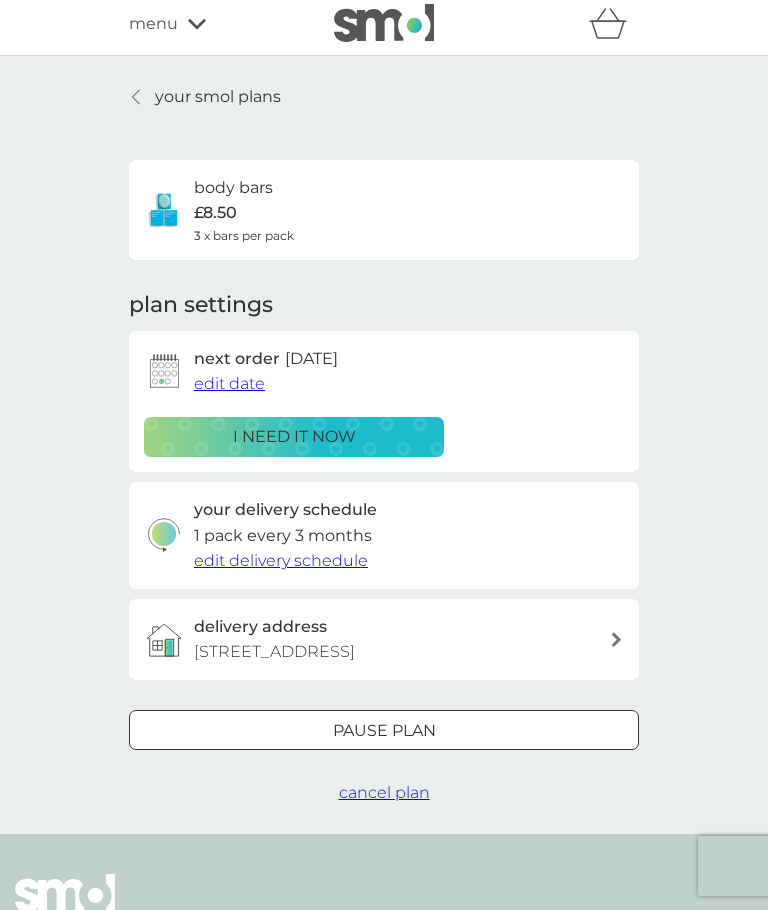 scroll, scrollTop: 0, scrollLeft: 0, axis: both 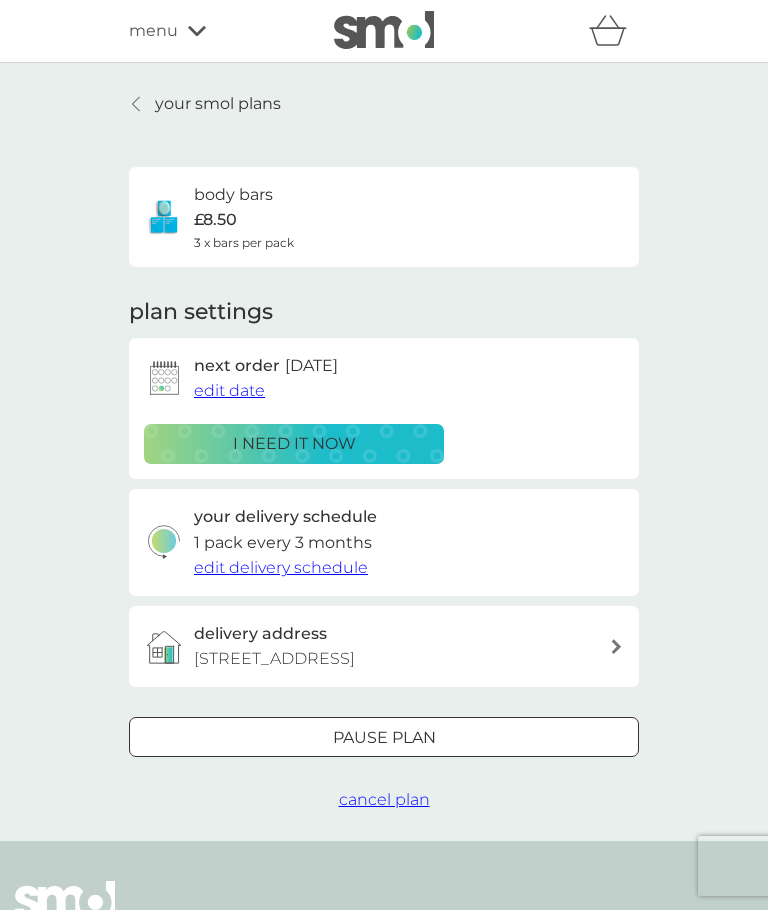 click 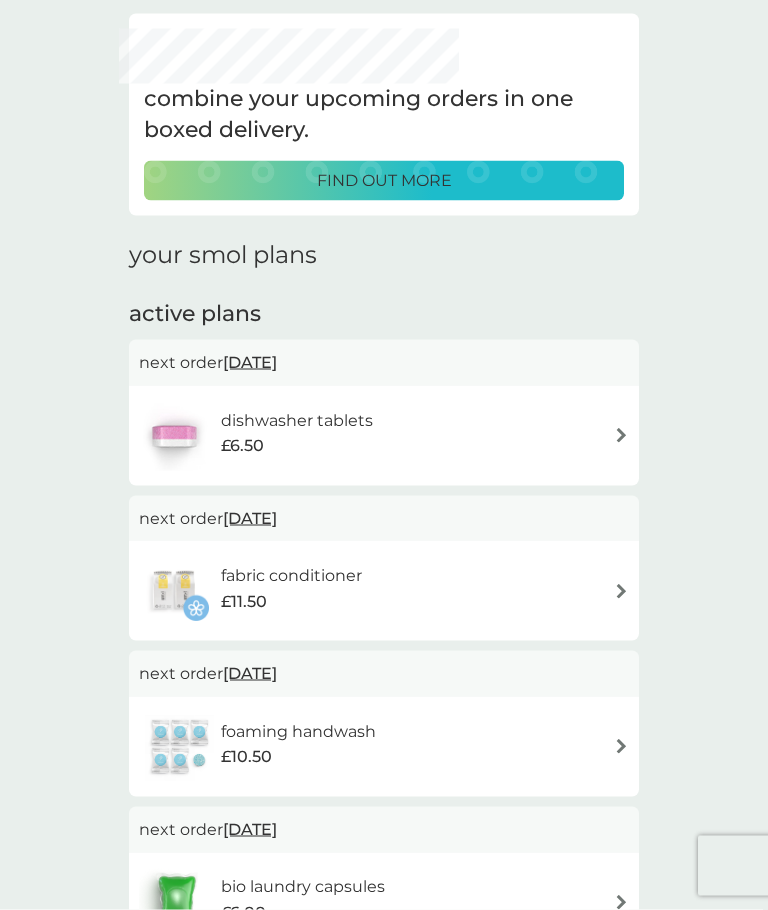 scroll, scrollTop: 79, scrollLeft: 0, axis: vertical 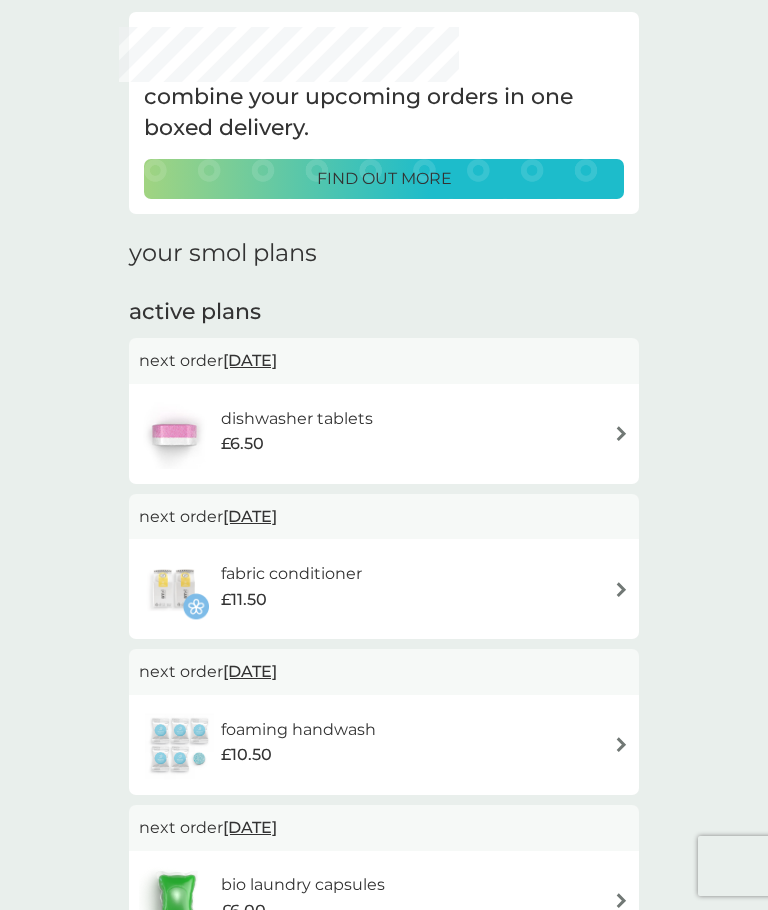 click at bounding box center [621, 744] 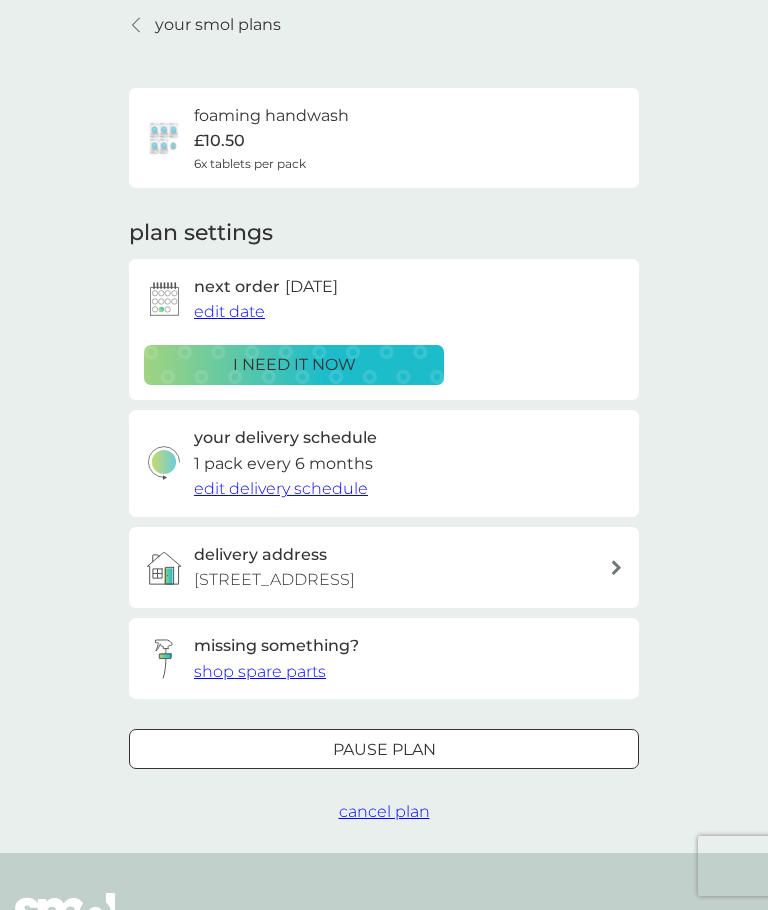 scroll, scrollTop: 0, scrollLeft: 0, axis: both 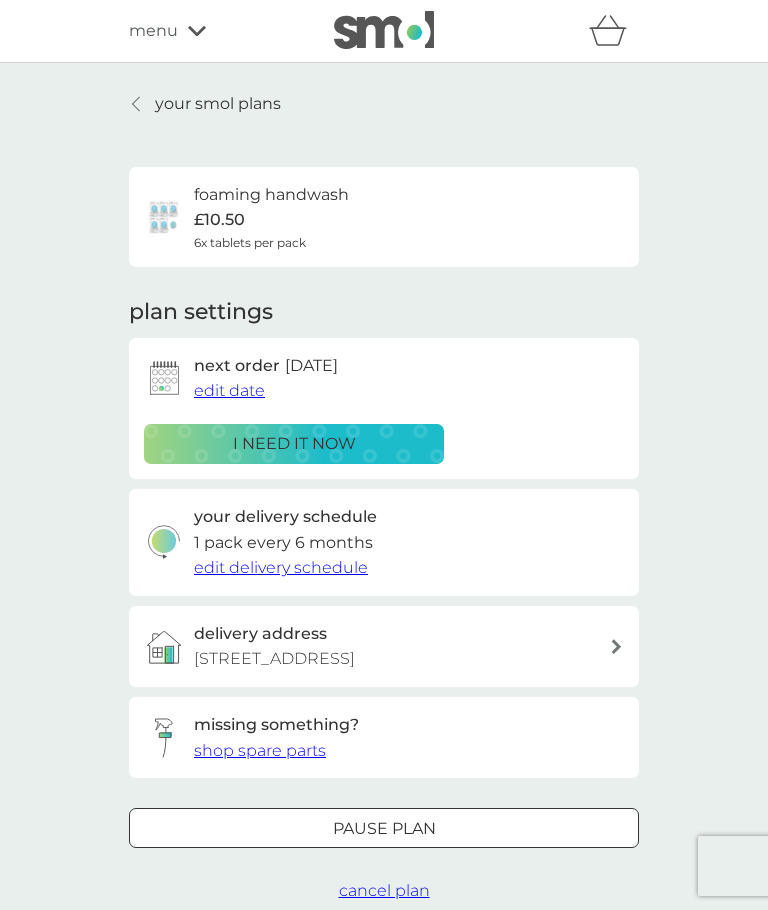 click on "Pause plan" at bounding box center (384, 829) 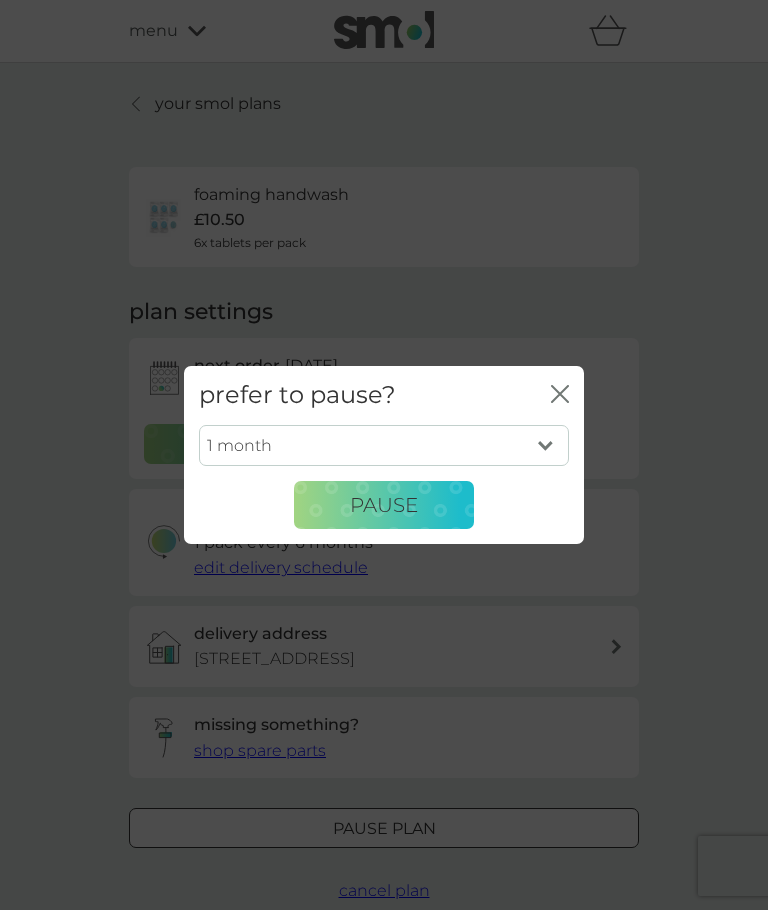 click on "1 month 2 months 3 months 4 months 5 months 6 months" at bounding box center (384, 446) 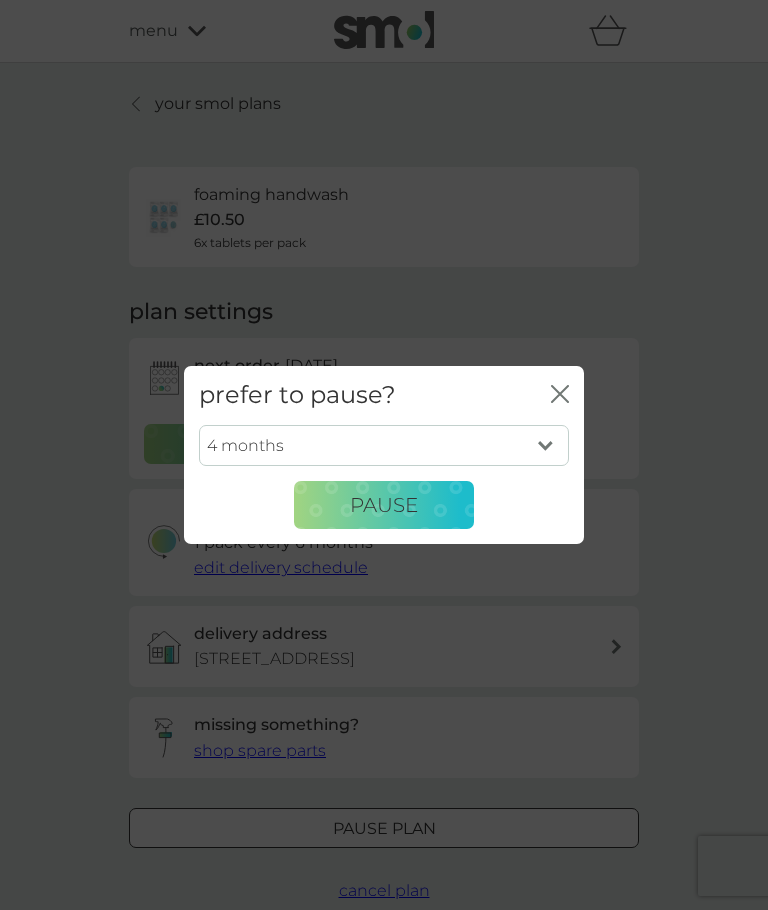 click on "Pause" at bounding box center (384, 505) 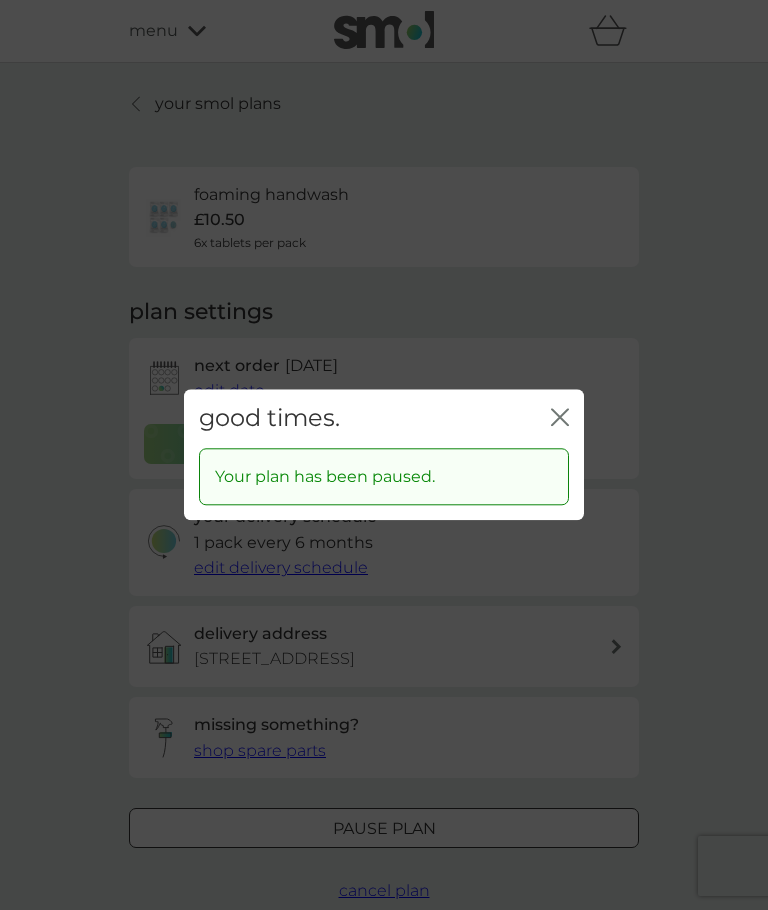 click on "close" 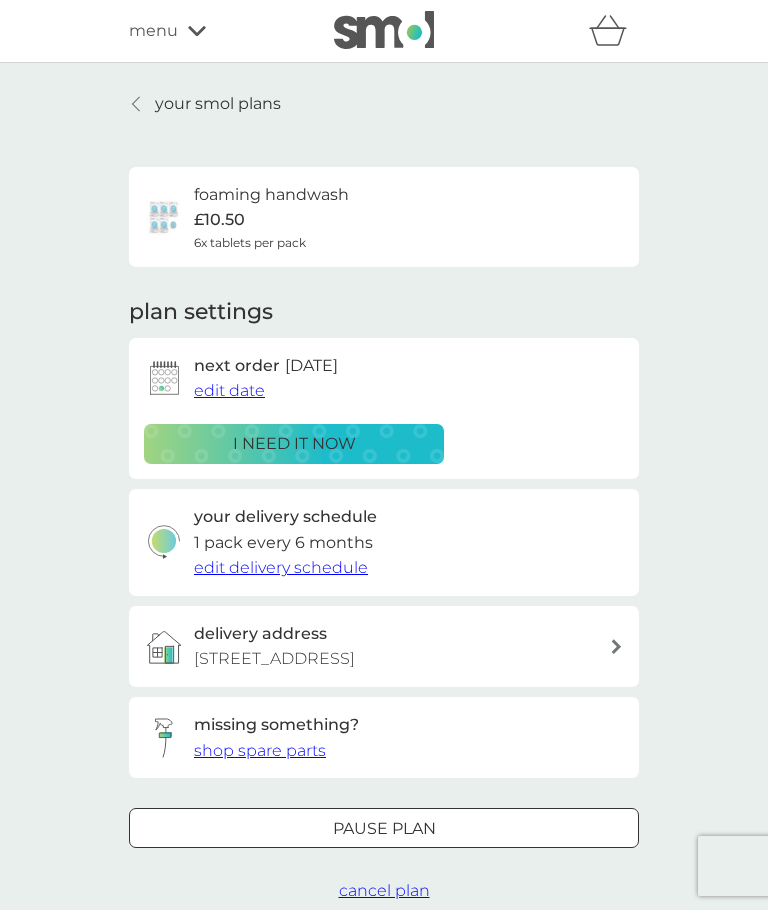 click 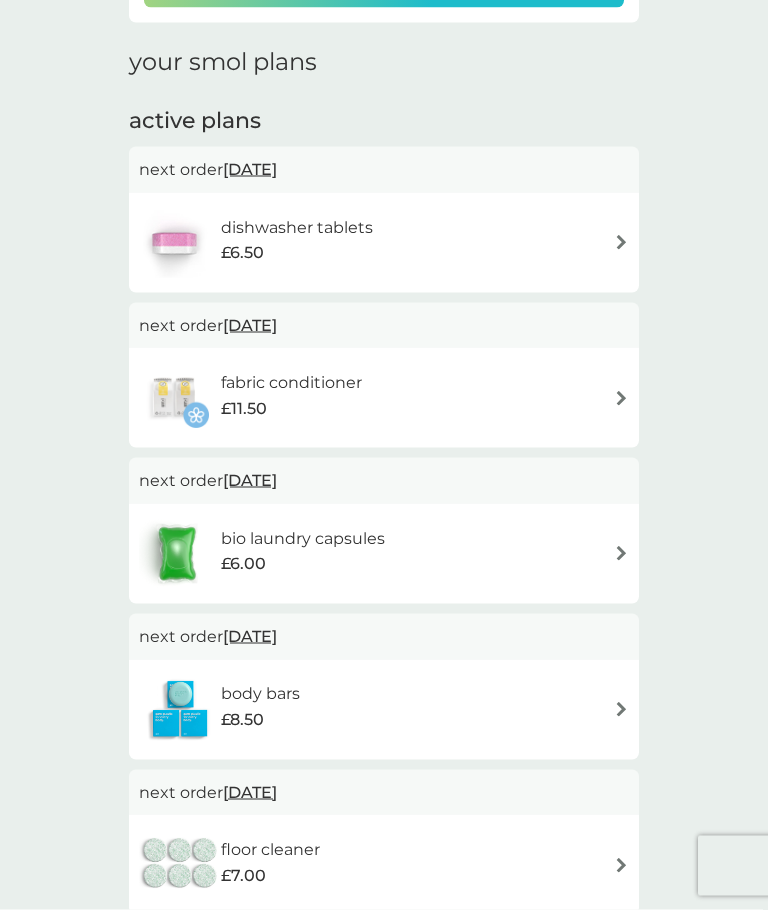 scroll, scrollTop: 272, scrollLeft: 0, axis: vertical 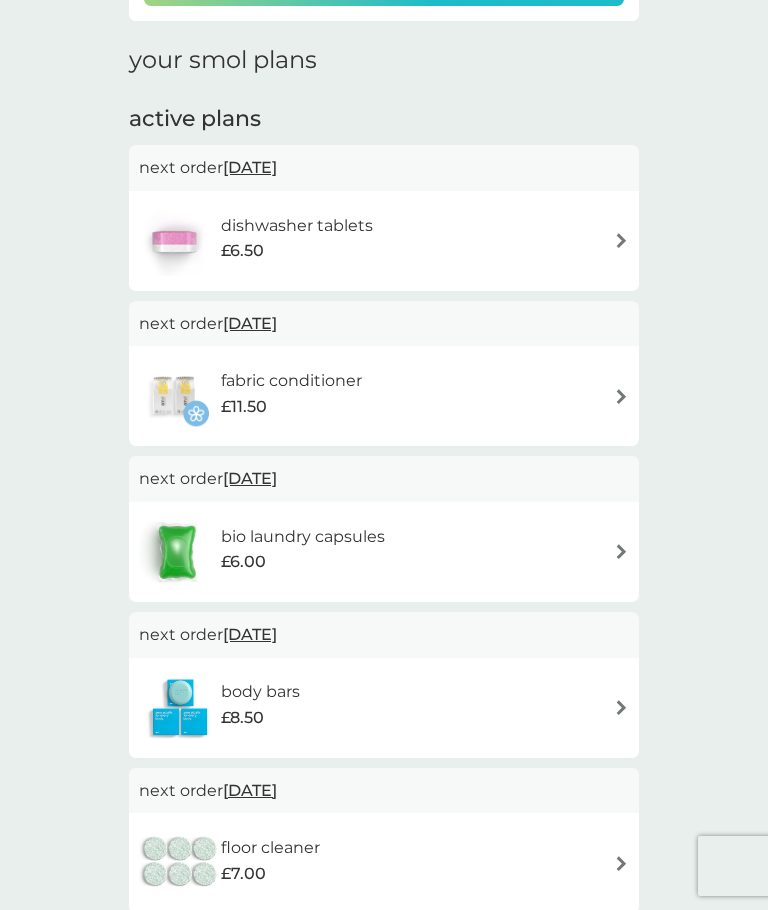 click at bounding box center [621, 863] 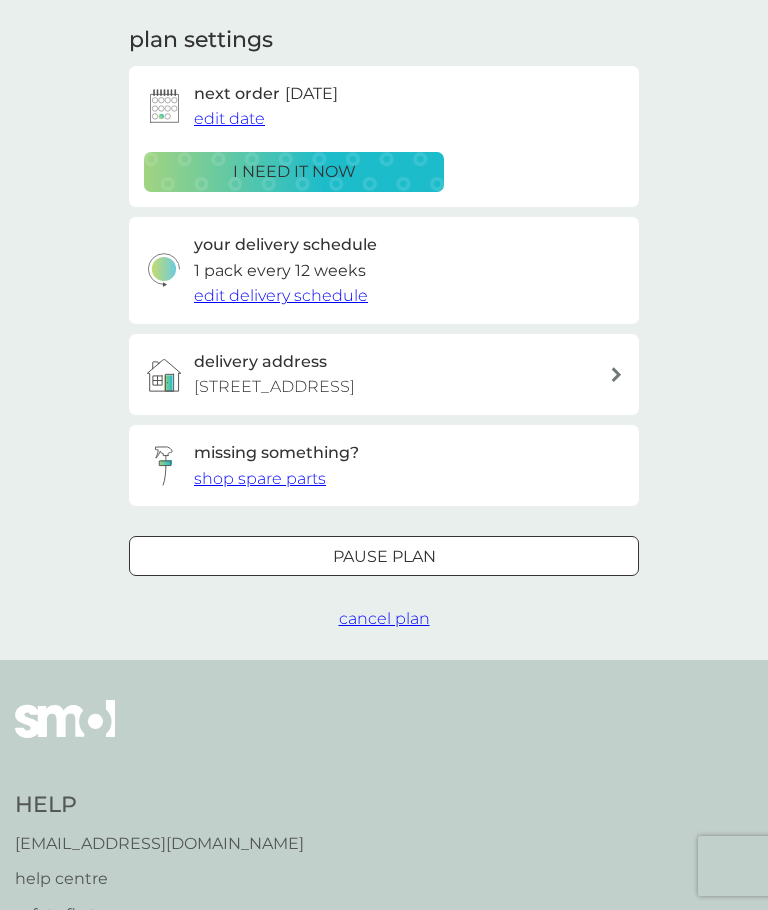 scroll, scrollTop: 0, scrollLeft: 0, axis: both 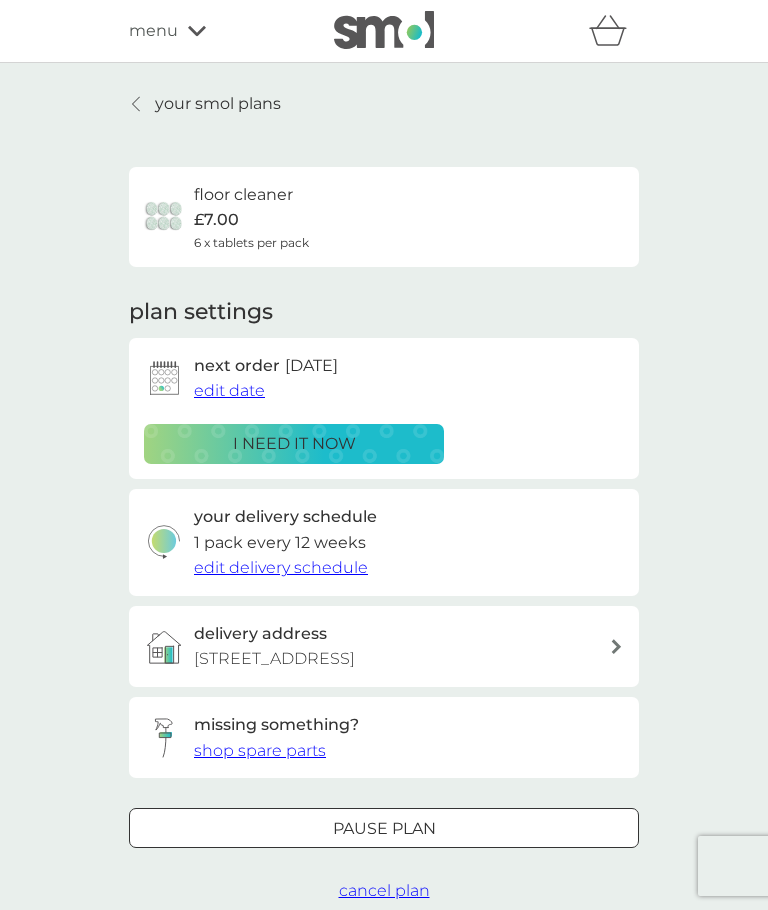 click on "Pause plan" at bounding box center [384, 829] 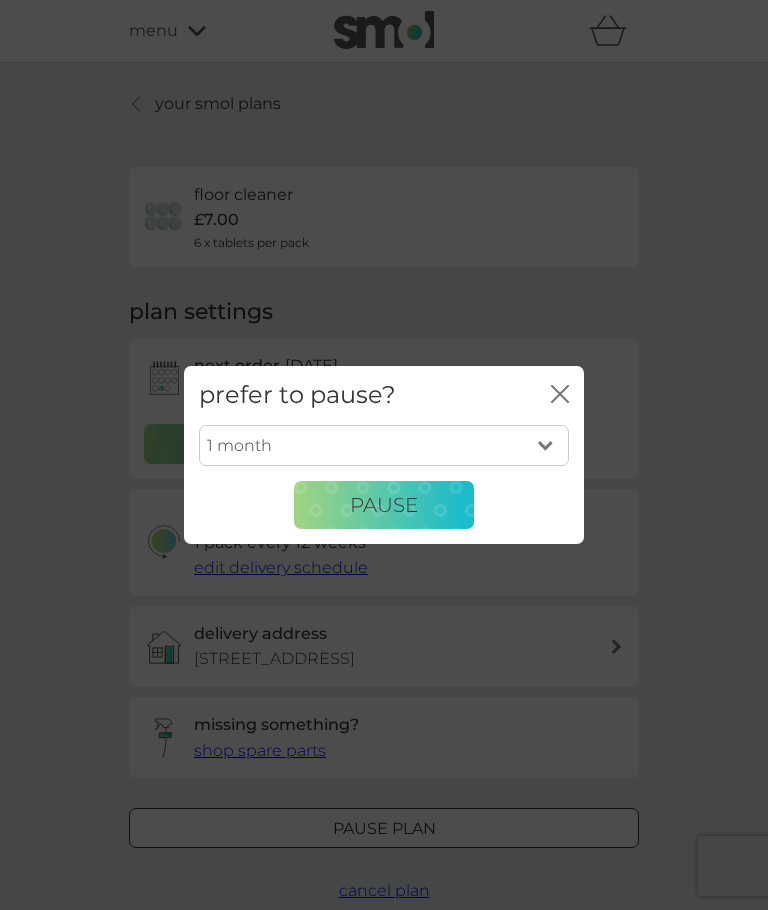 click on "1 month 2 months 3 months 4 months 5 months 6 months" at bounding box center [384, 446] 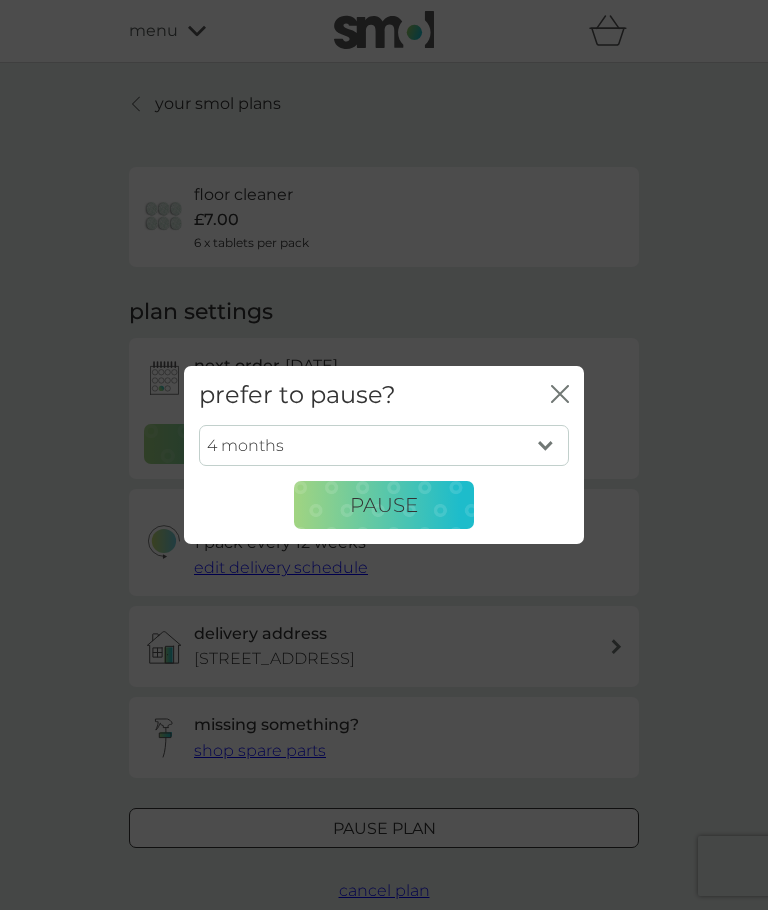 click on "Pause" at bounding box center (384, 505) 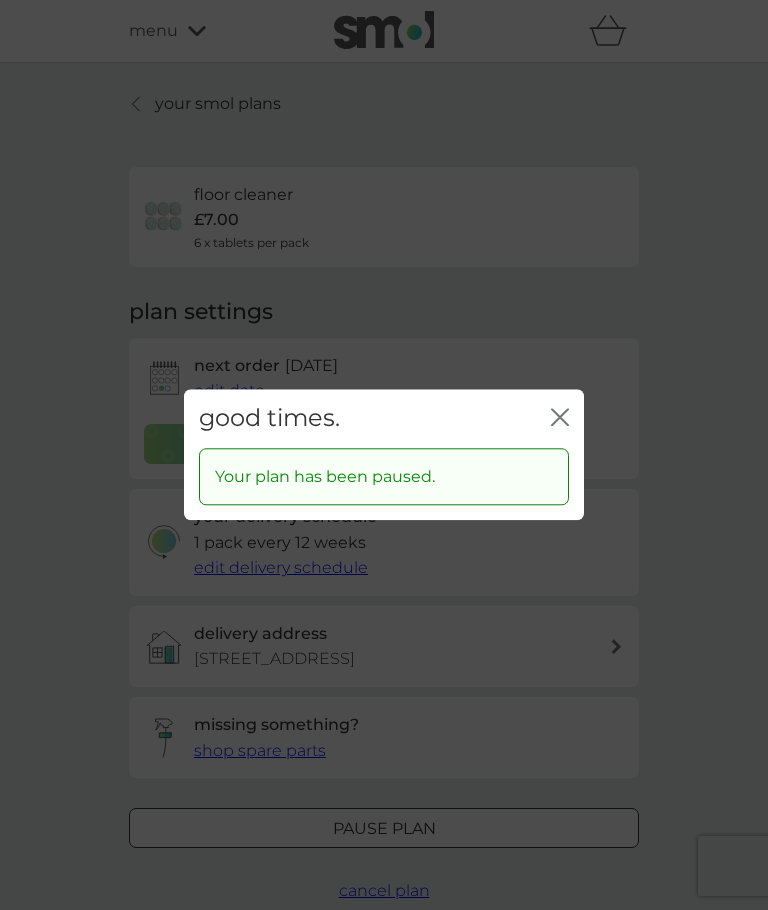 click on "close" 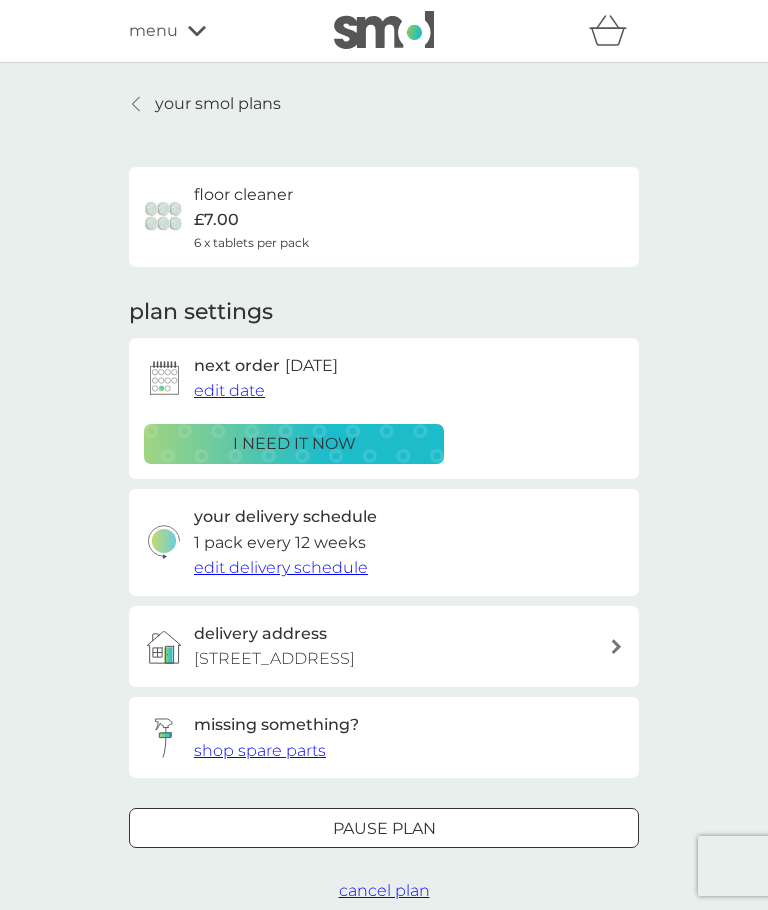click on "your smol plans" at bounding box center [205, 104] 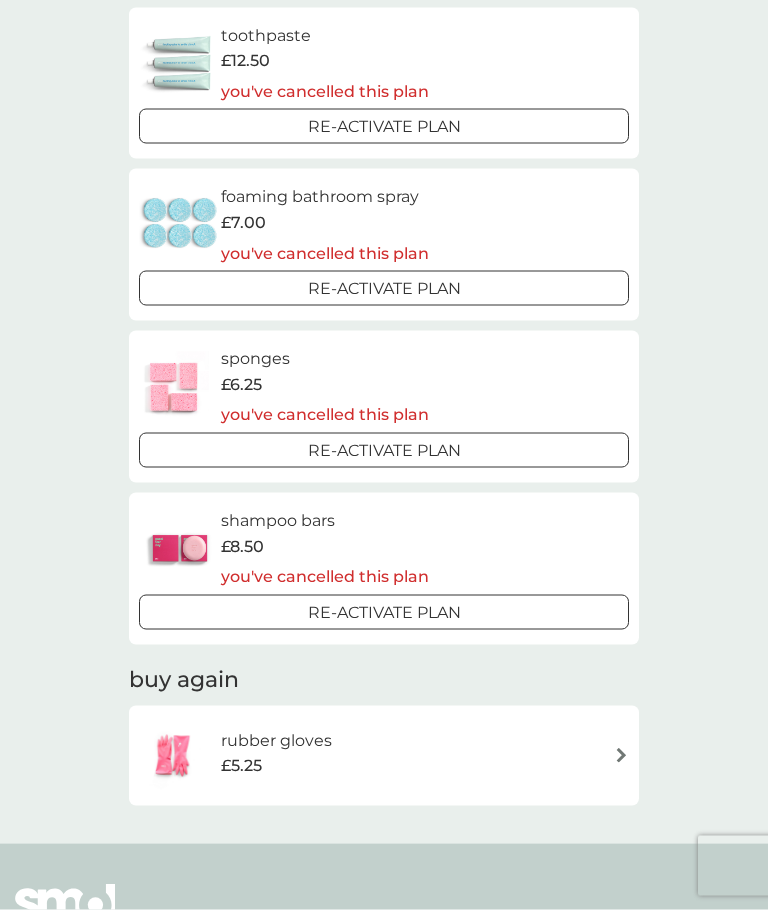 scroll, scrollTop: 2043, scrollLeft: 0, axis: vertical 